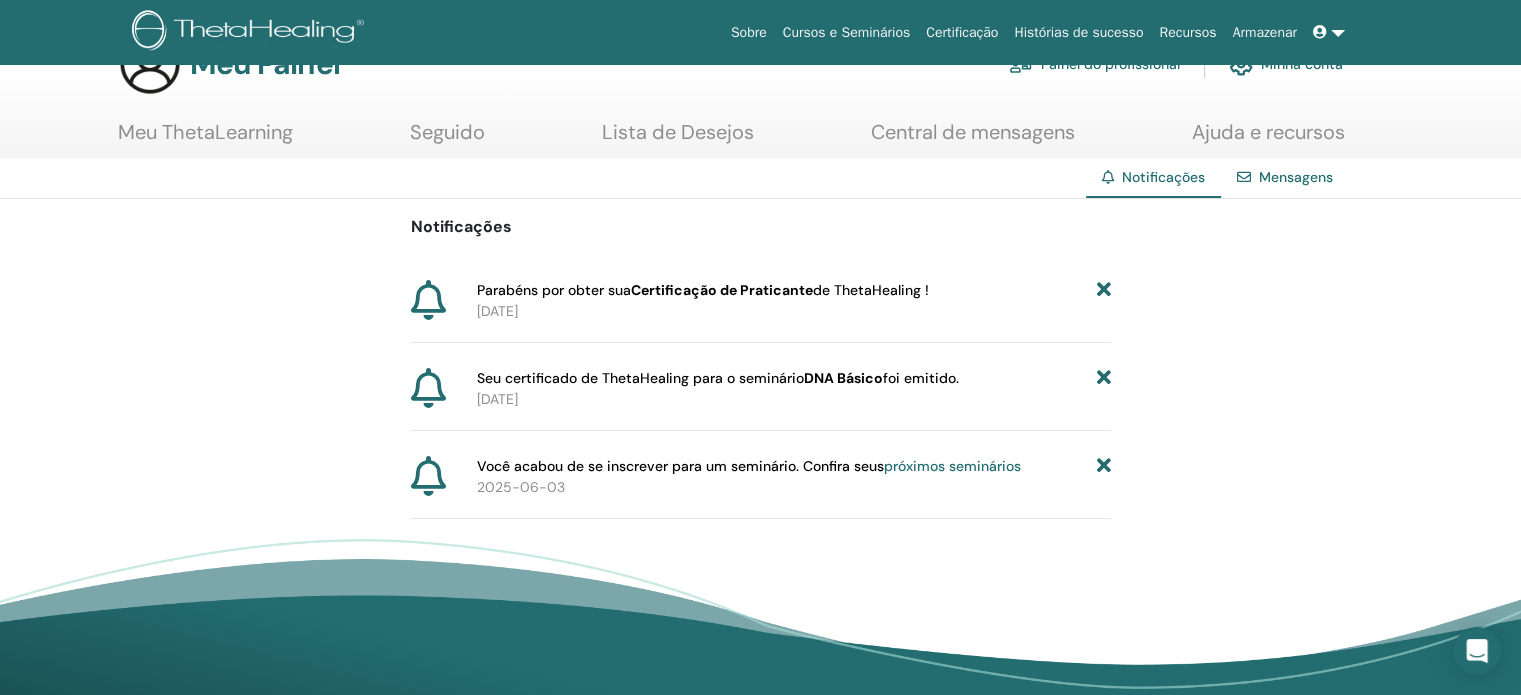 scroll, scrollTop: 100, scrollLeft: 0, axis: vertical 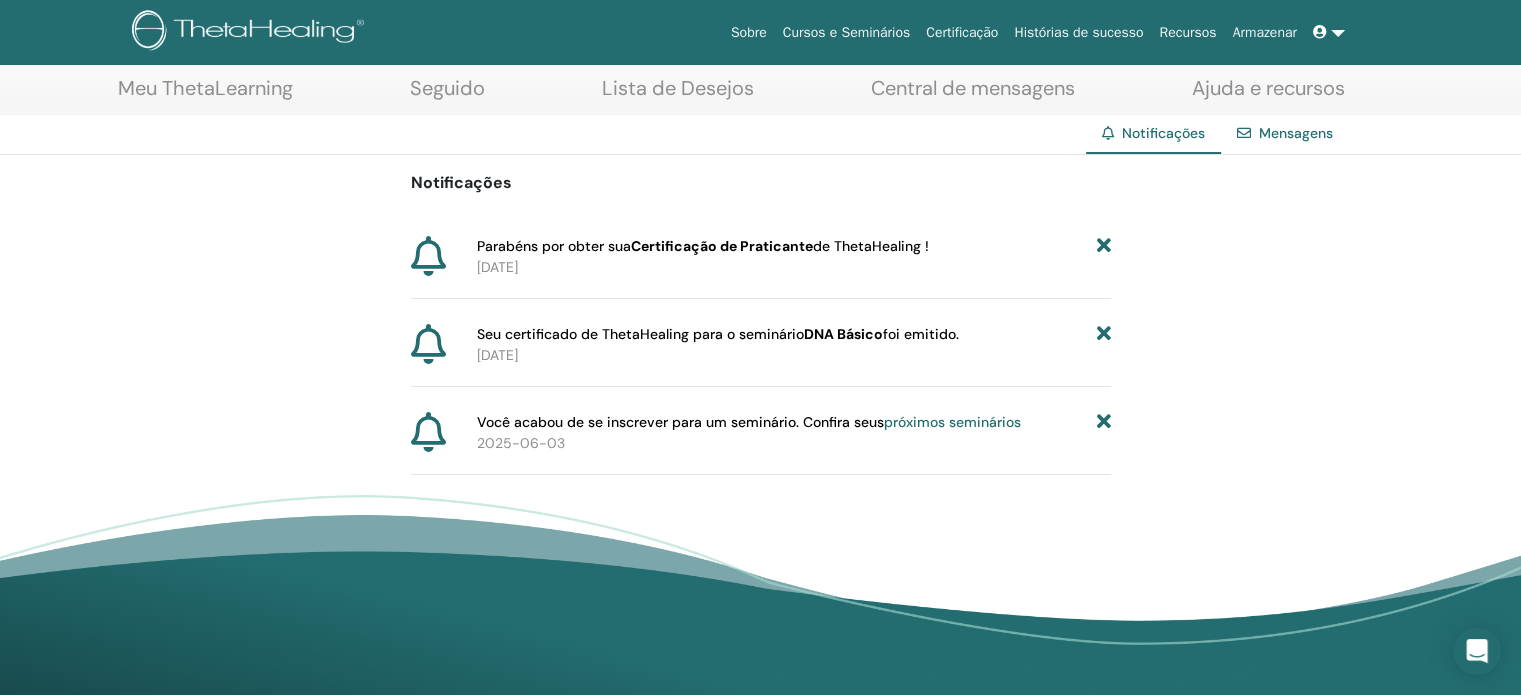 click at bounding box center (1320, 32) 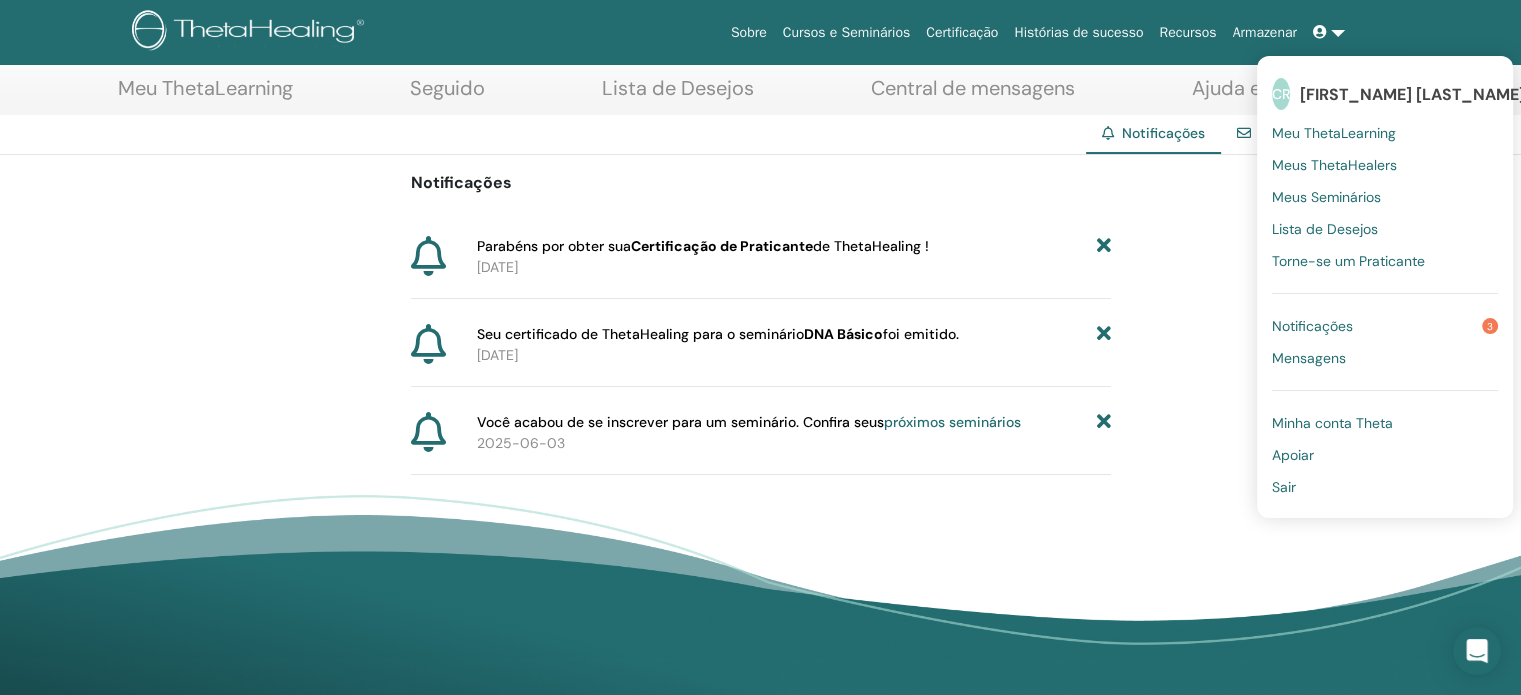 click on "[FIRST] [LAST] [LAST] [LAST]" at bounding box center [1436, 94] 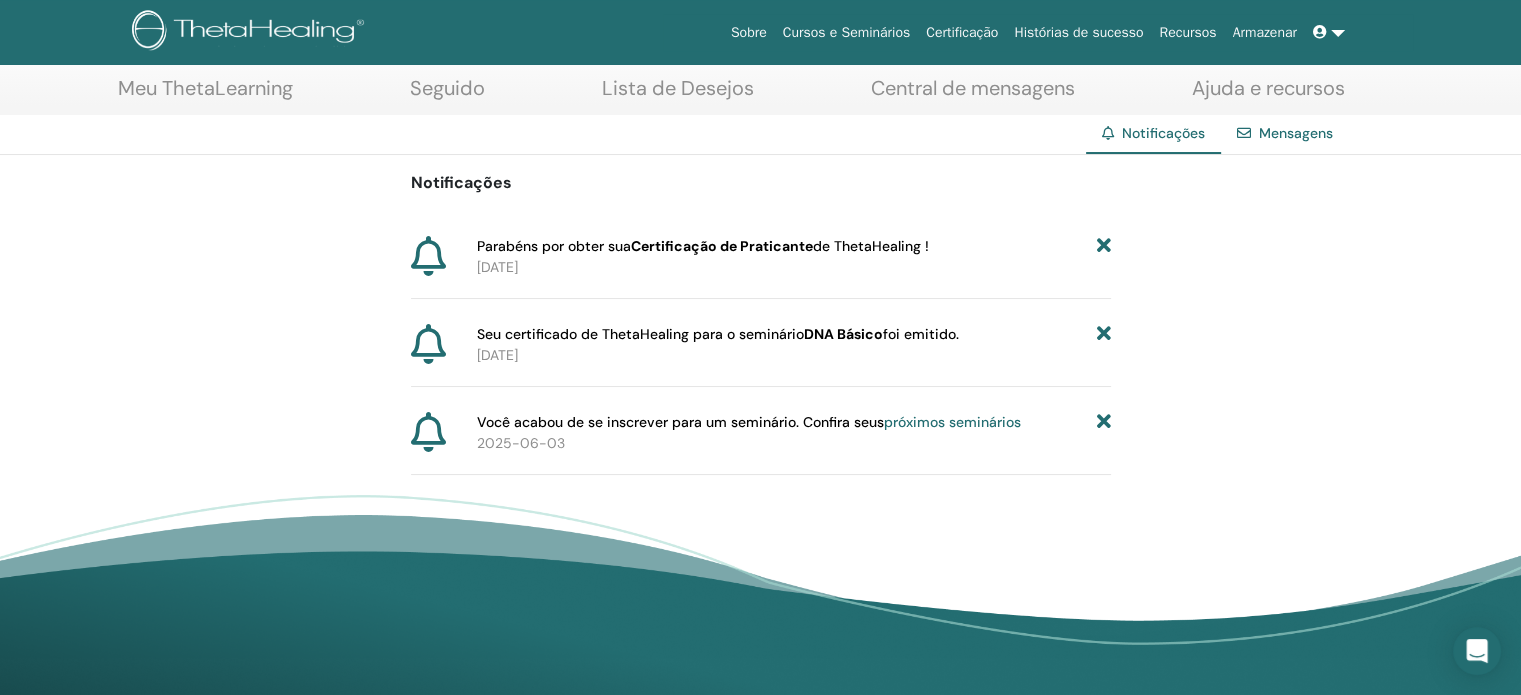 scroll, scrollTop: 0, scrollLeft: 0, axis: both 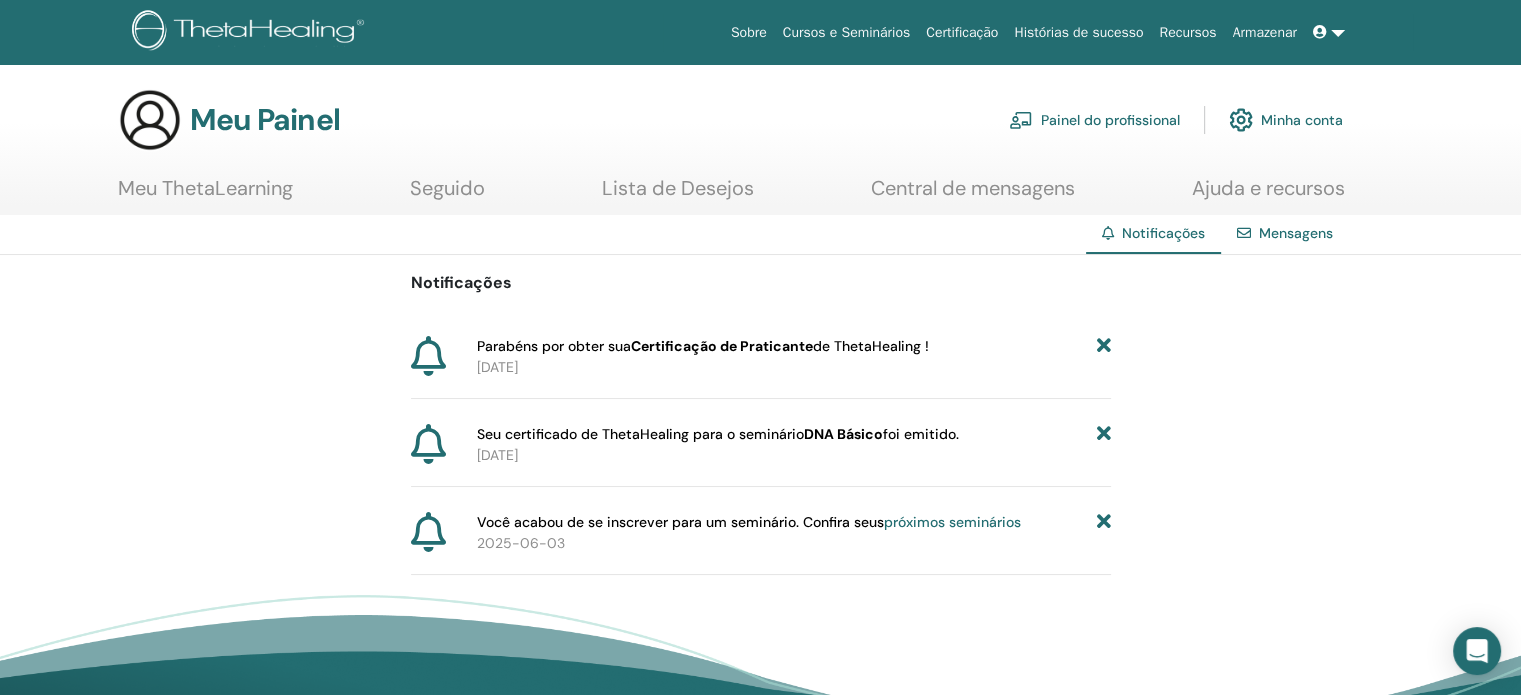 click on "Minha conta" at bounding box center [1302, 121] 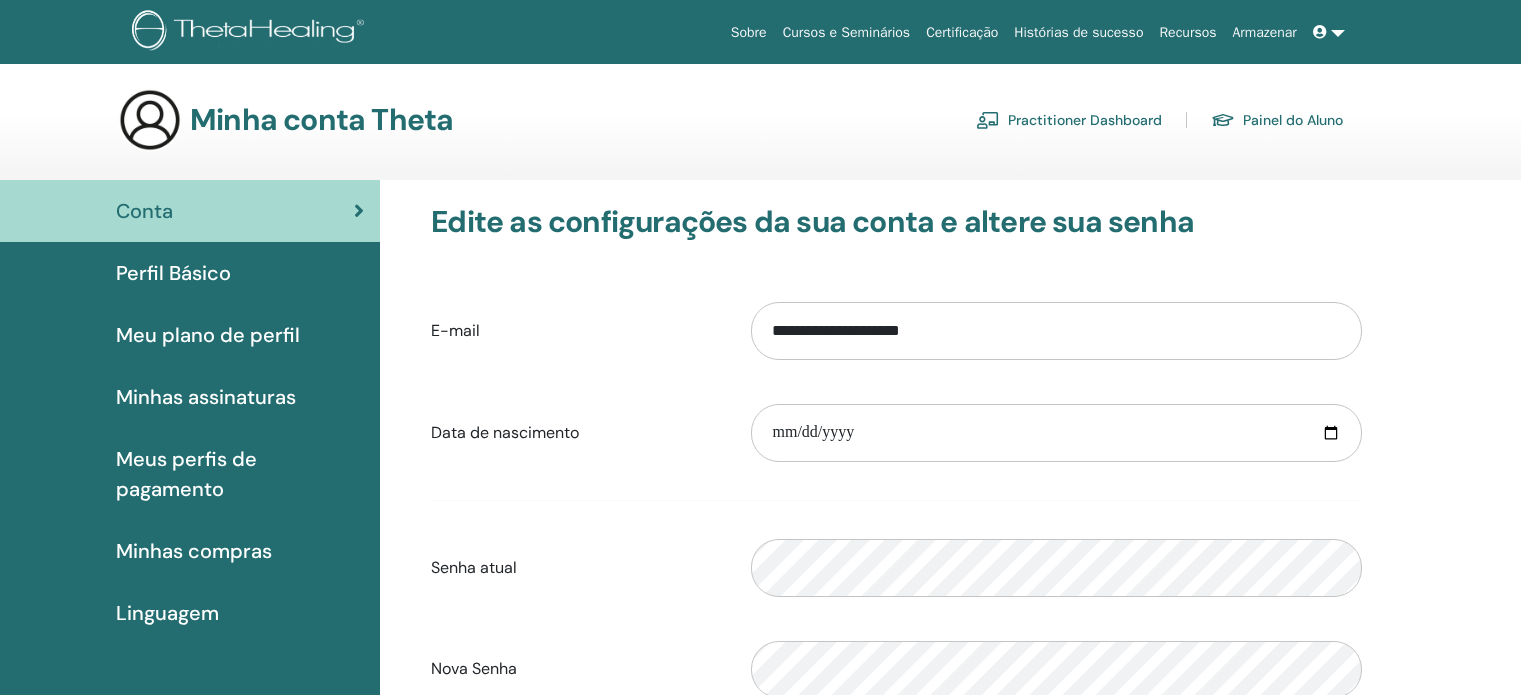scroll, scrollTop: 0, scrollLeft: 0, axis: both 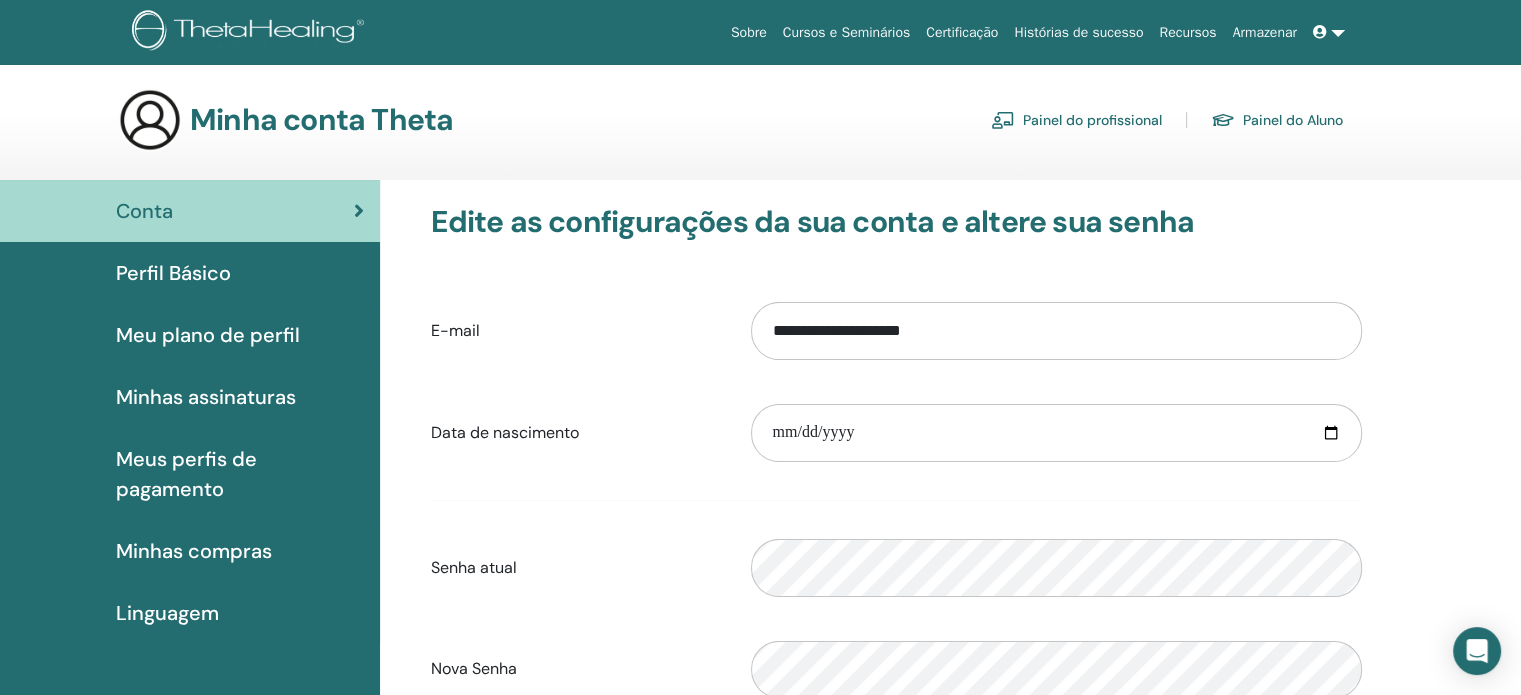 click at bounding box center (1320, 32) 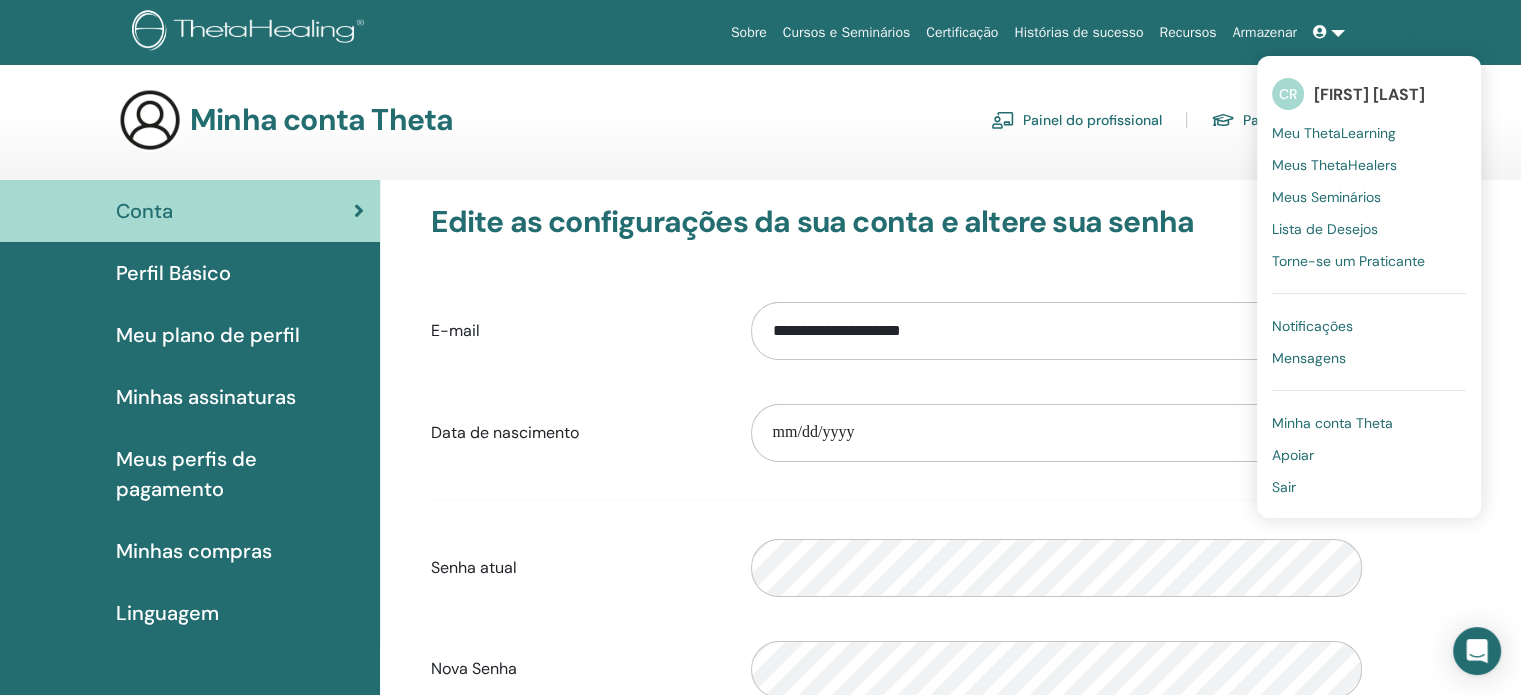 click on "[FIRST] [LAST] [LAST] [LAST]" at bounding box center (1369, 94) 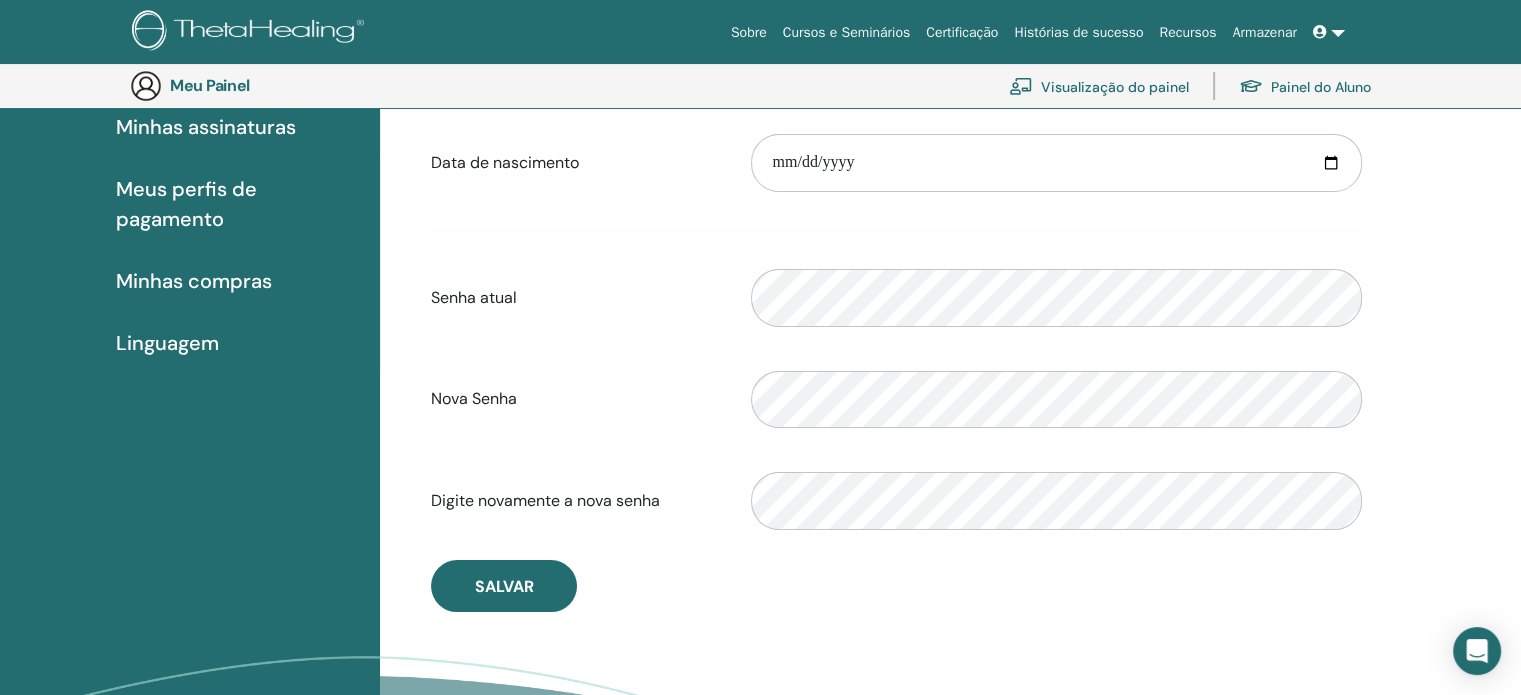 scroll, scrollTop: 344, scrollLeft: 0, axis: vertical 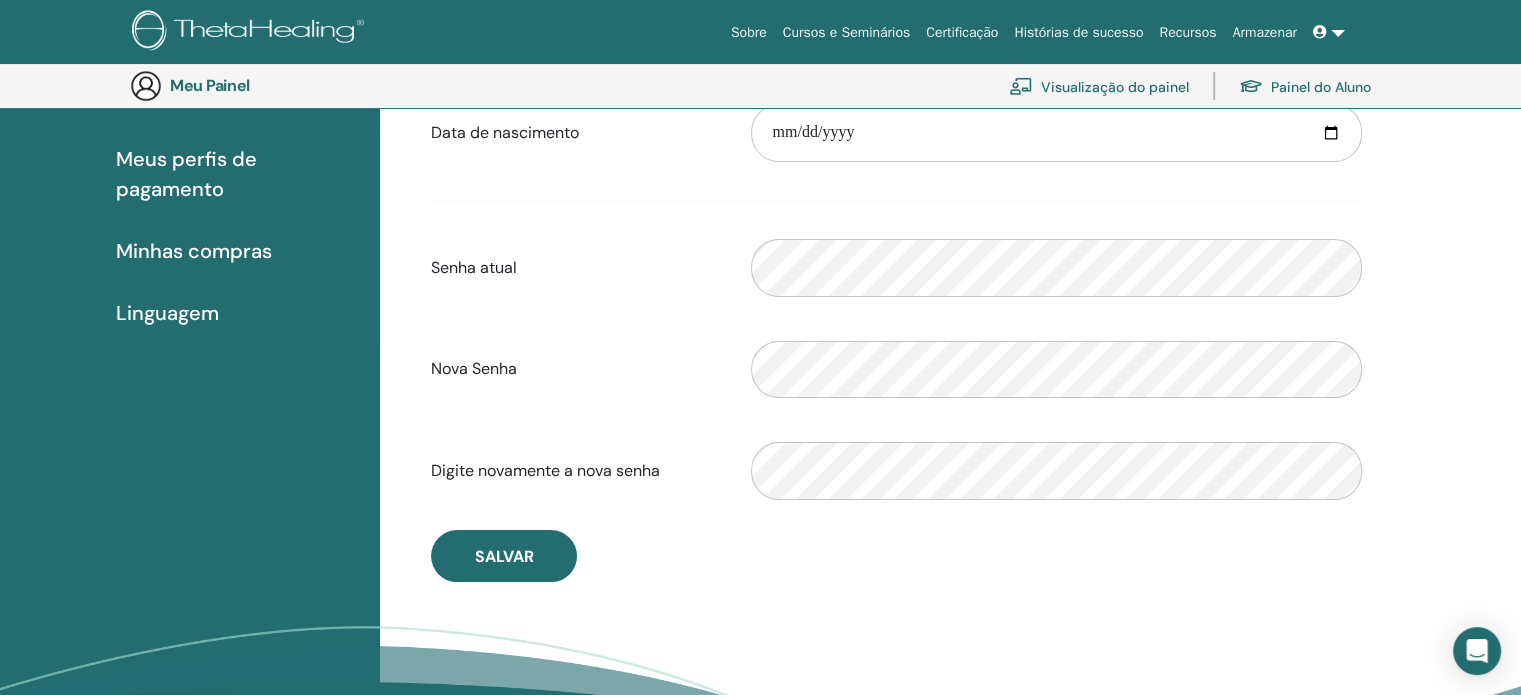click on "Painel do Aluno" at bounding box center [1321, 87] 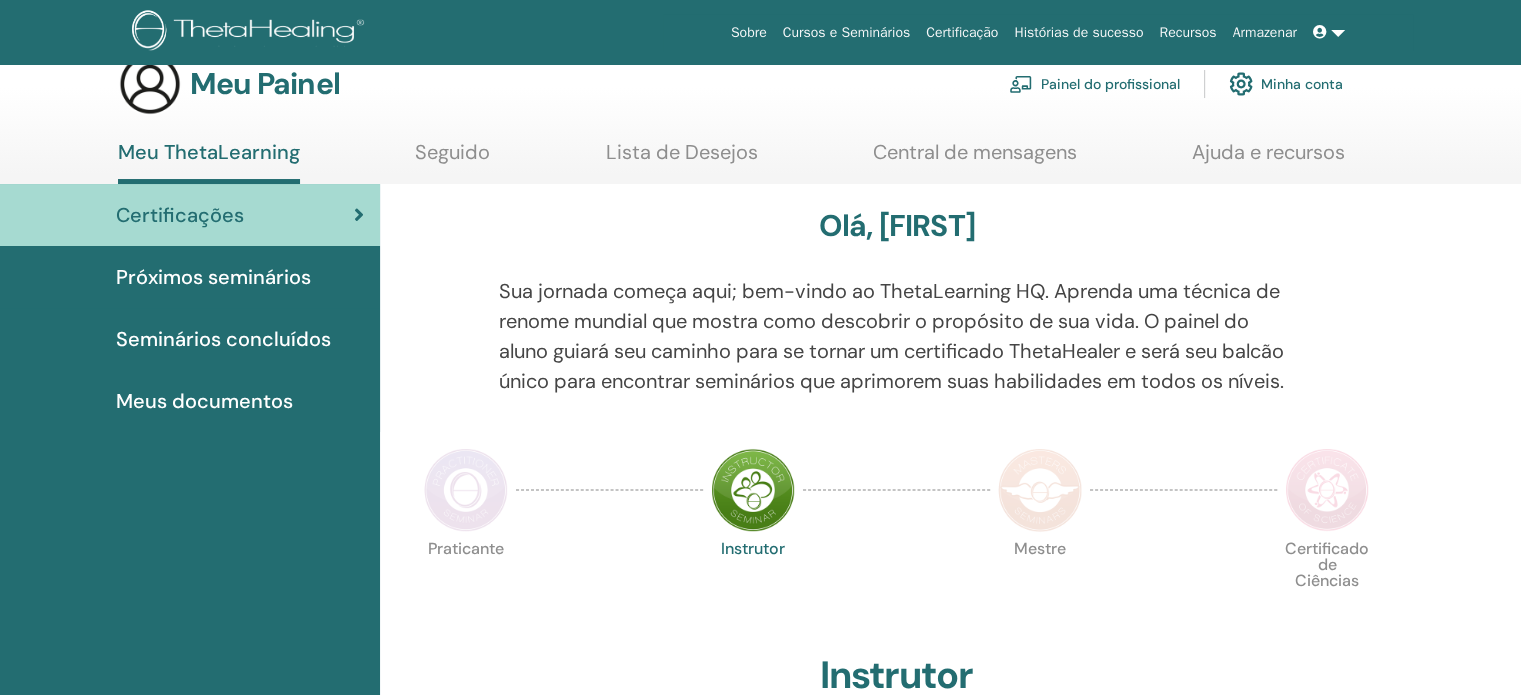scroll, scrollTop: 100, scrollLeft: 0, axis: vertical 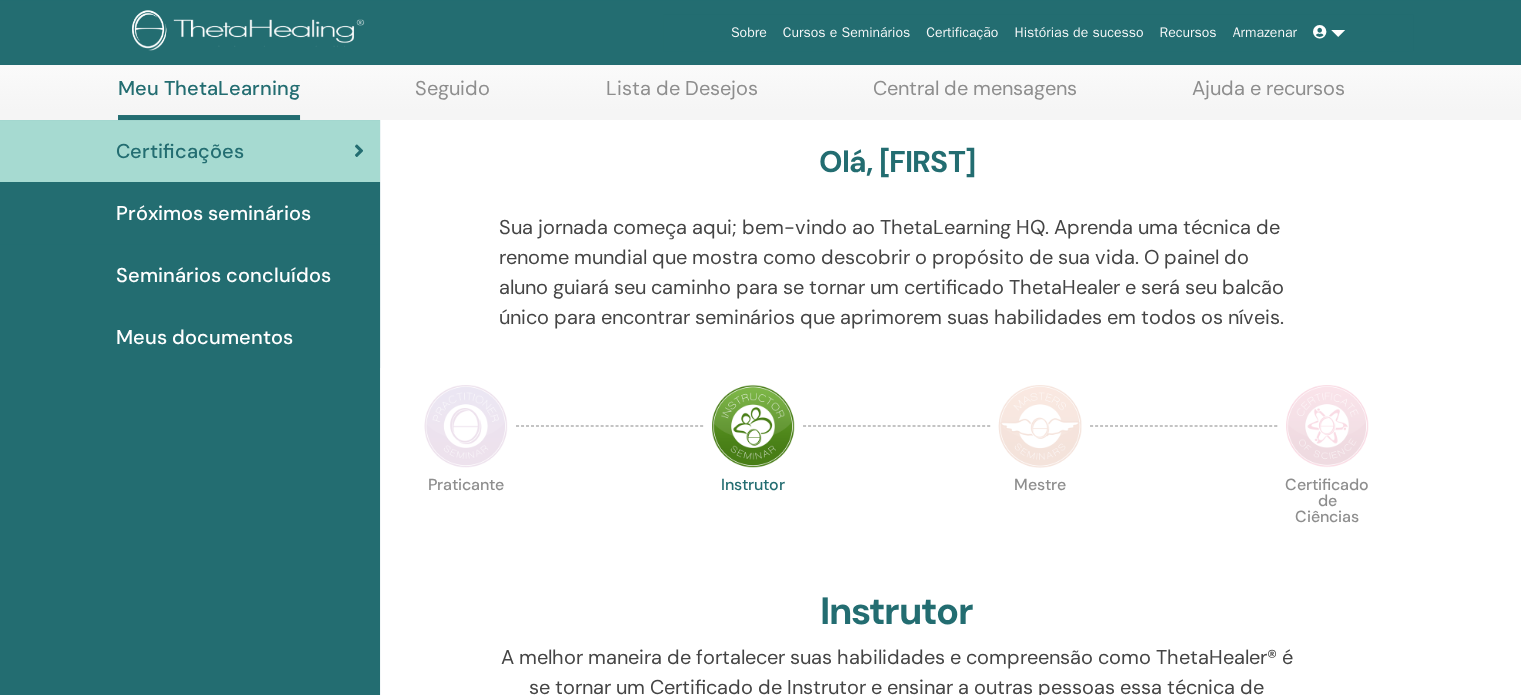click on "Meus documentos" at bounding box center [204, 337] 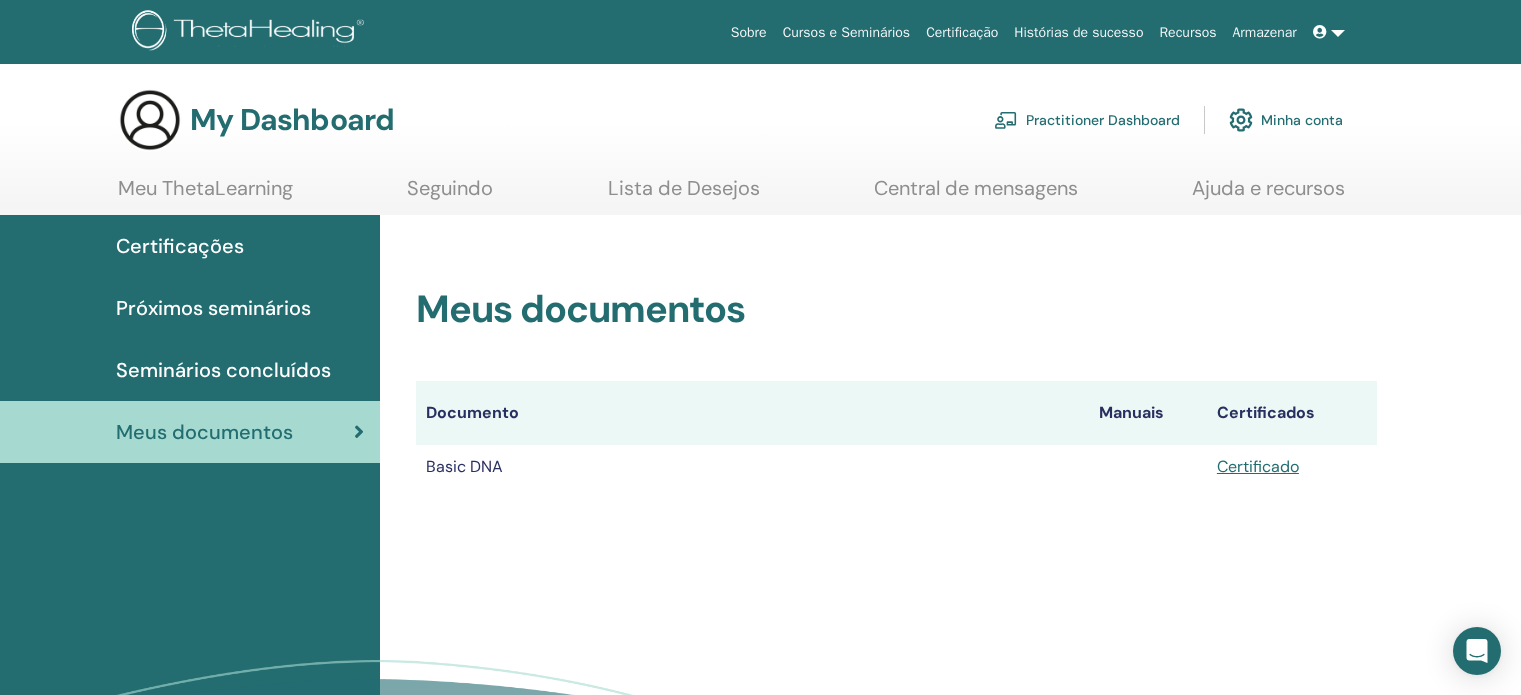 scroll, scrollTop: 0, scrollLeft: 0, axis: both 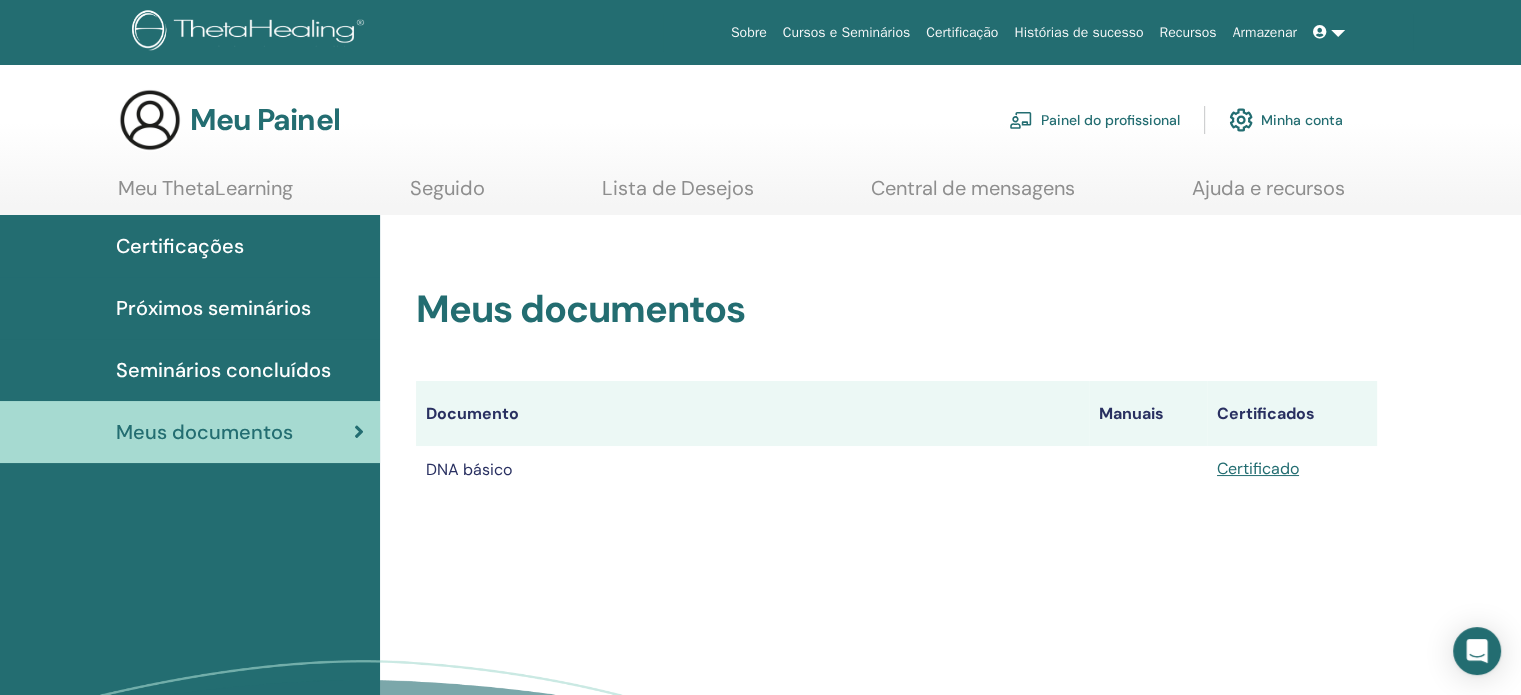 click at bounding box center (1329, 32) 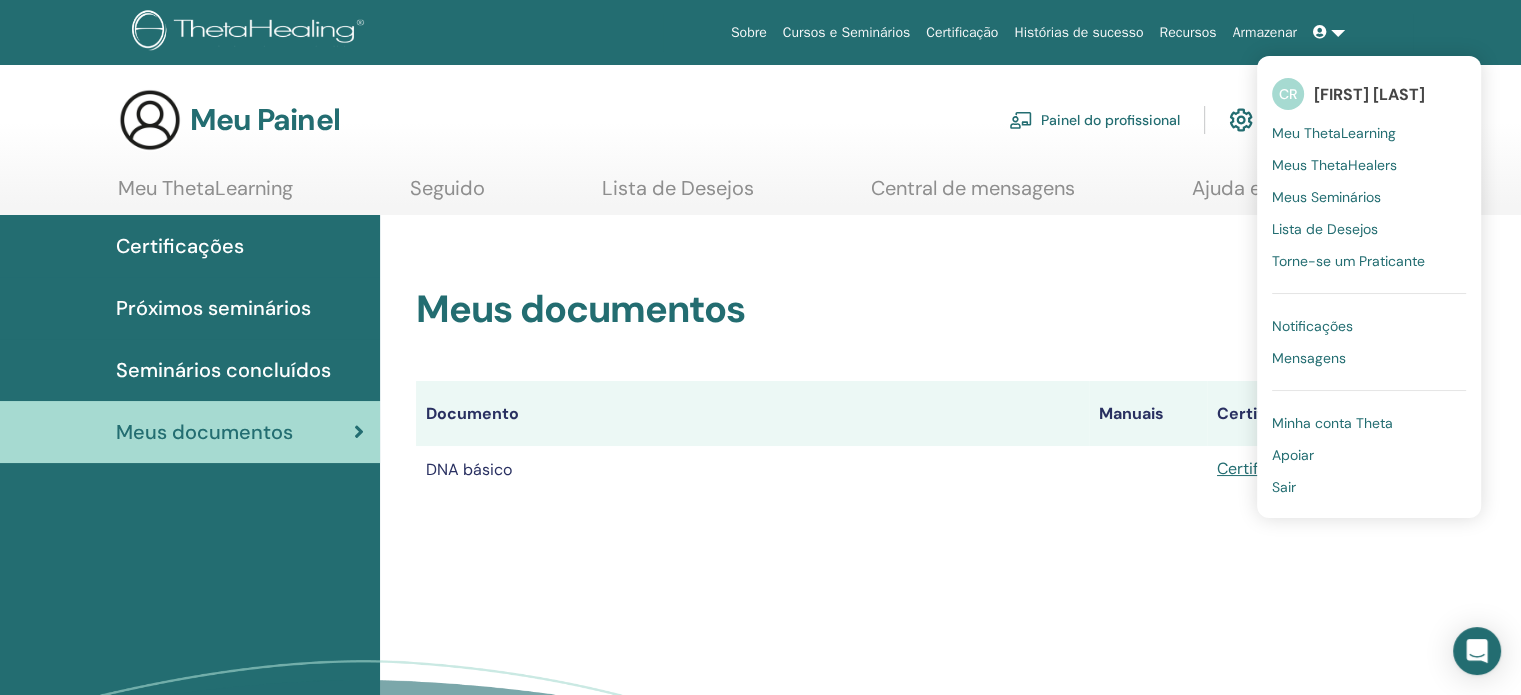 click on "Meus Seminários" at bounding box center [1326, 197] 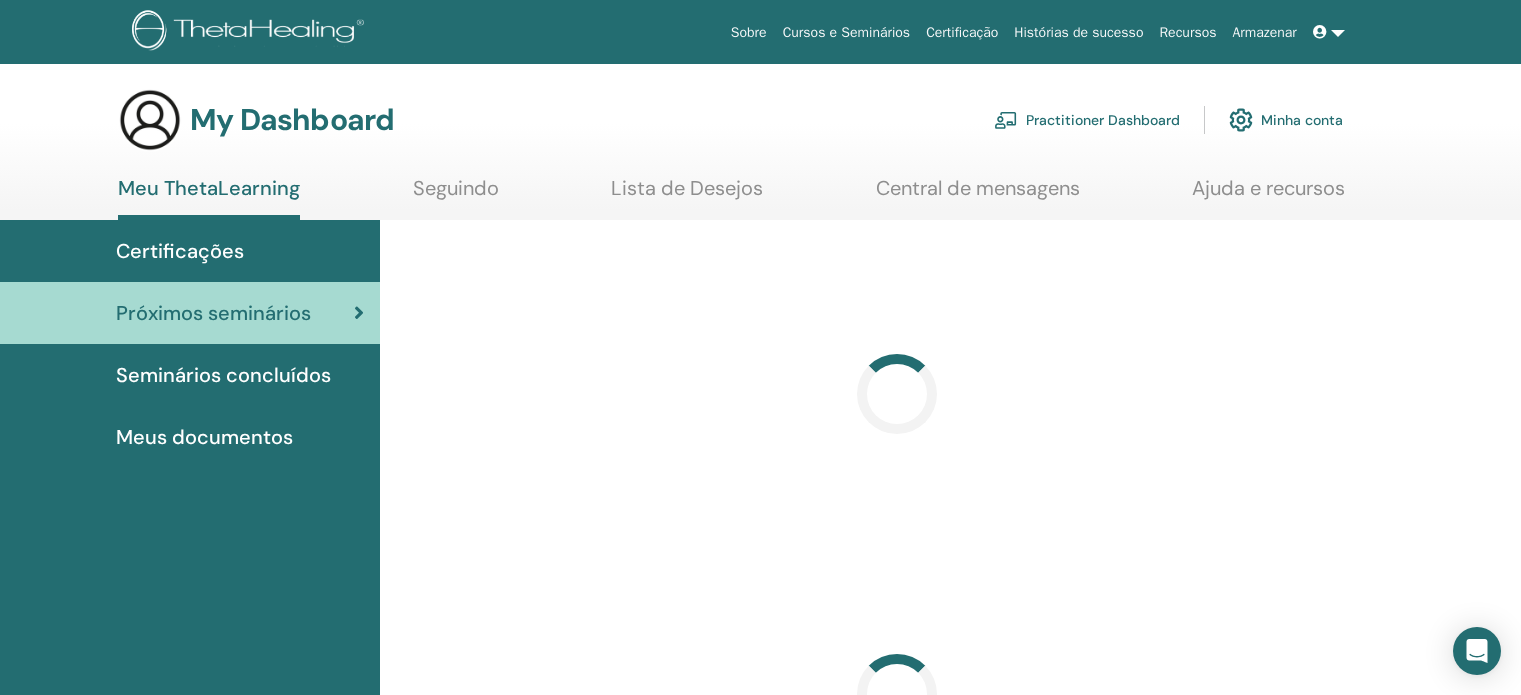 scroll, scrollTop: 0, scrollLeft: 0, axis: both 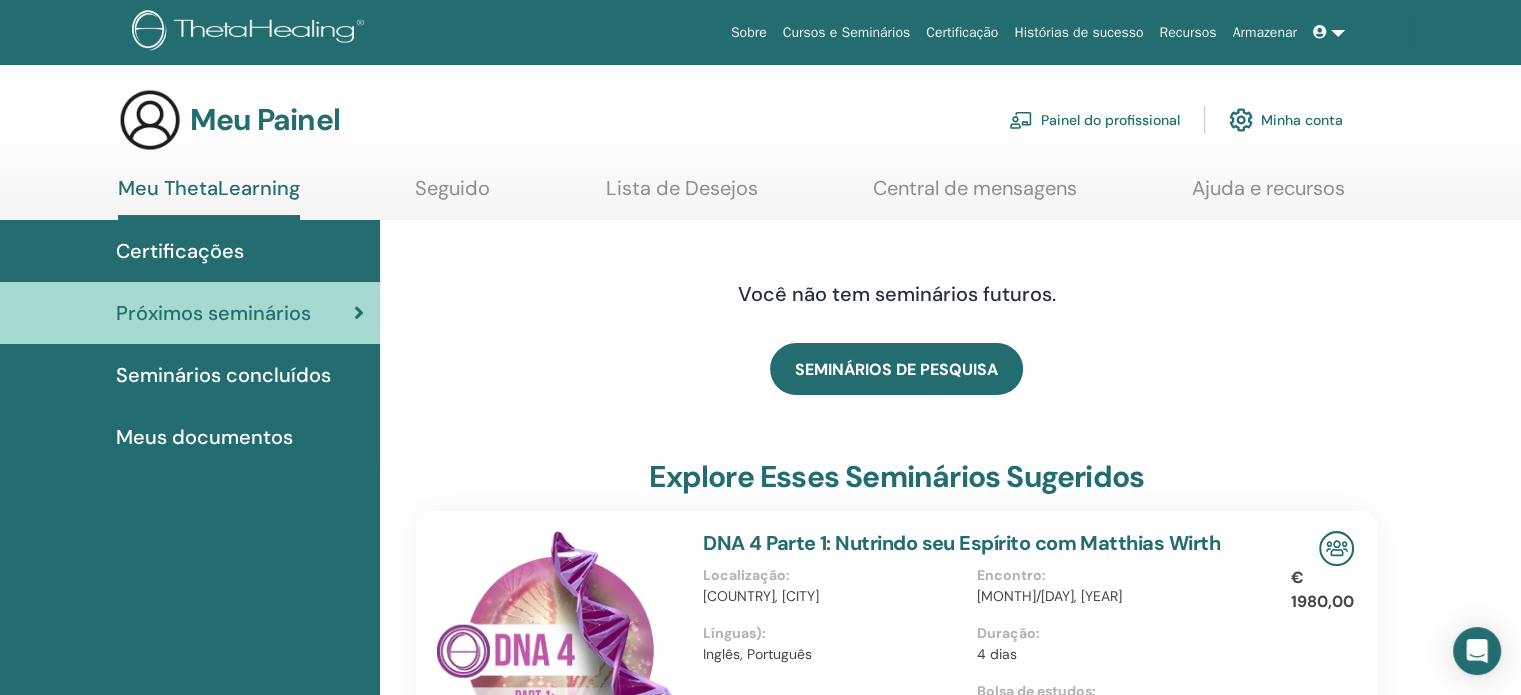 click on "Certificações" at bounding box center [180, 251] 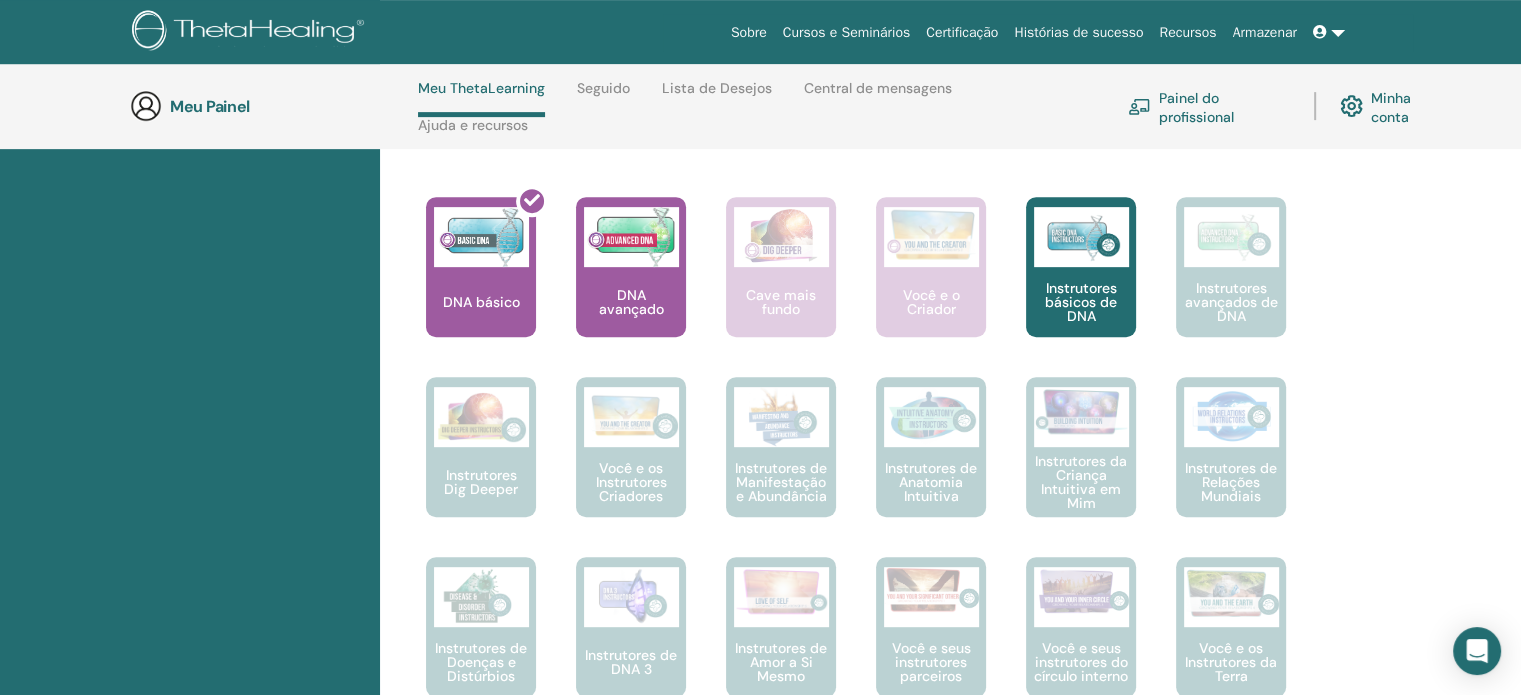 scroll, scrollTop: 884, scrollLeft: 0, axis: vertical 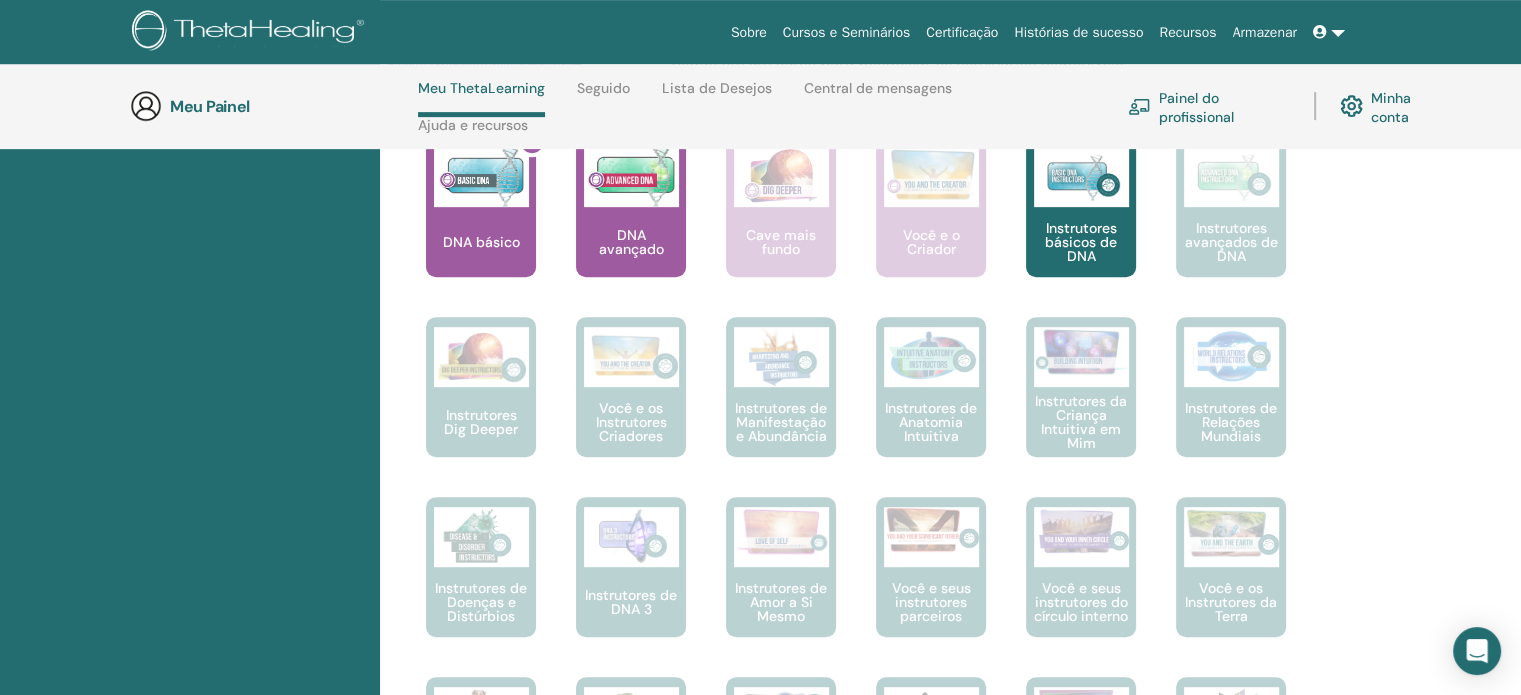 click at bounding box center [493, 215] 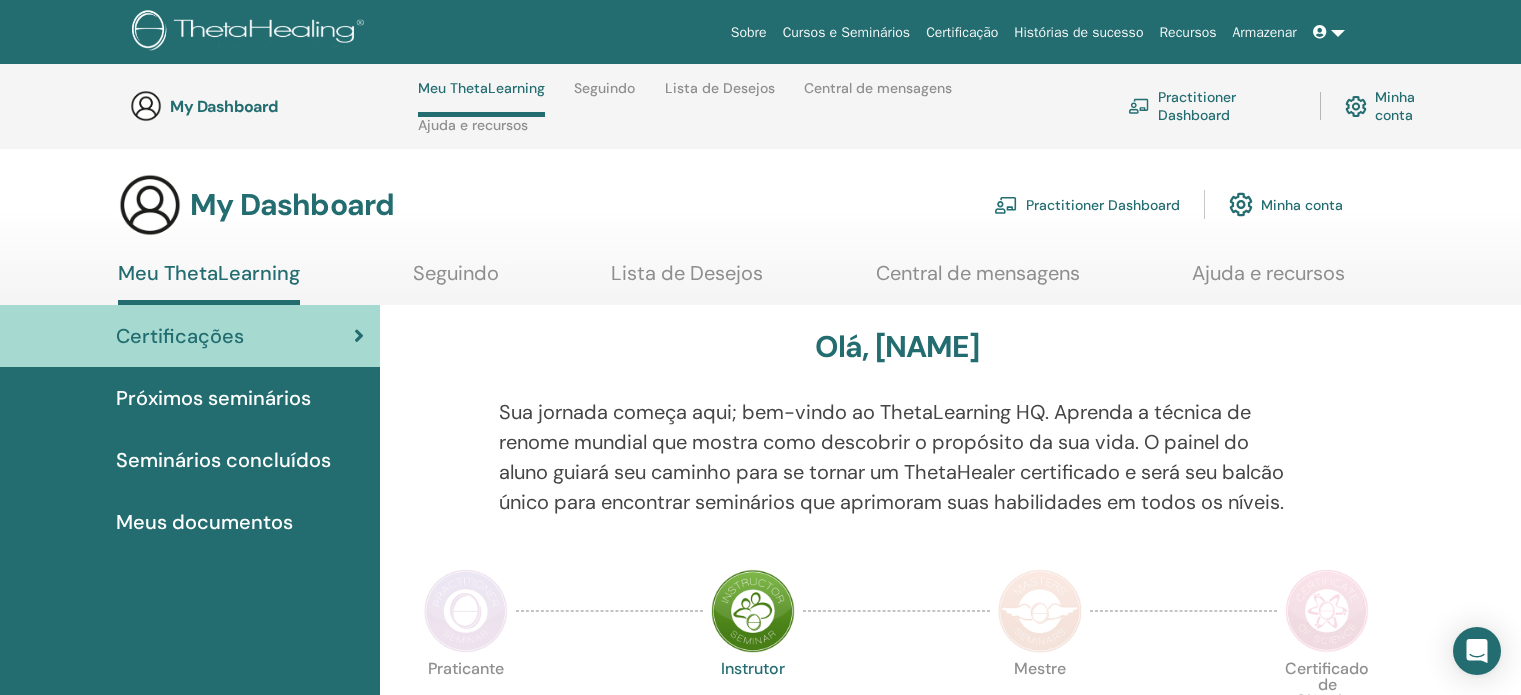 scroll, scrollTop: 884, scrollLeft: 0, axis: vertical 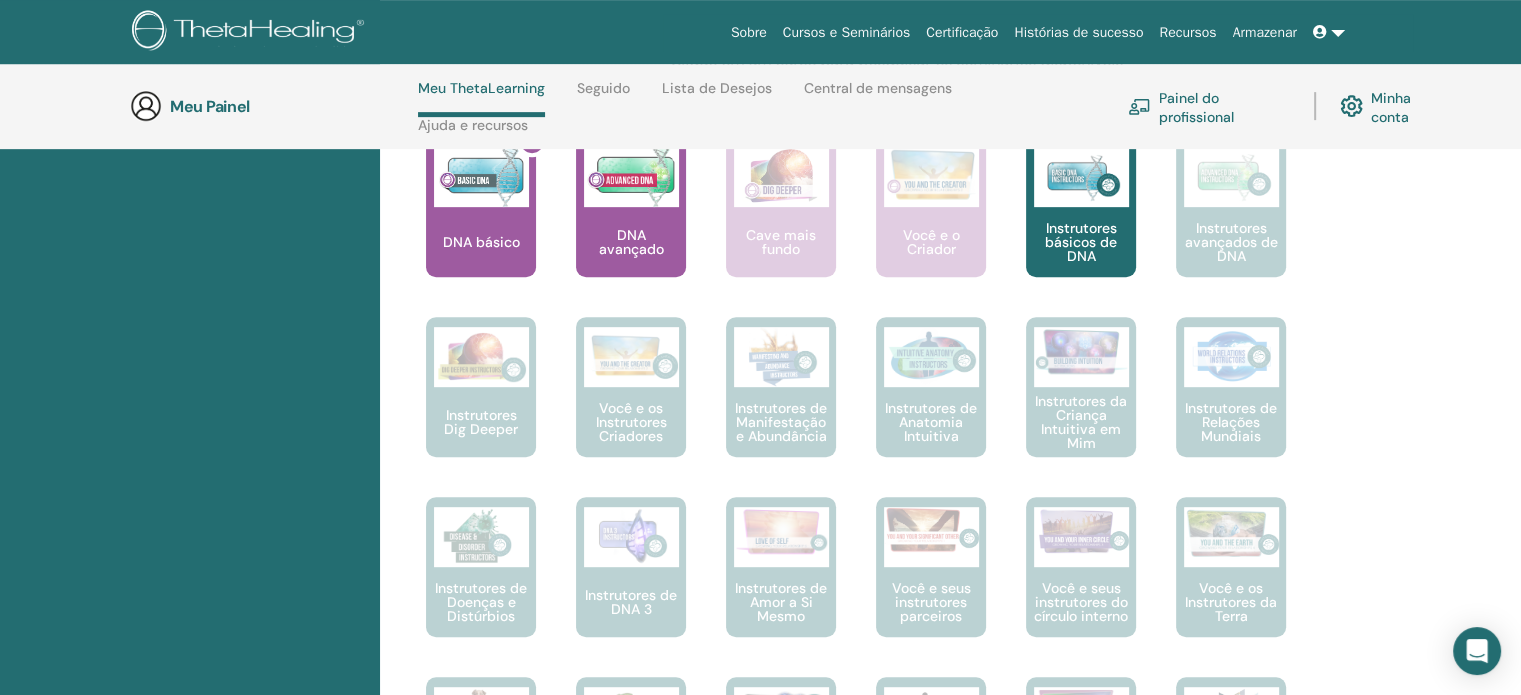 click on "Certificação" at bounding box center [962, 32] 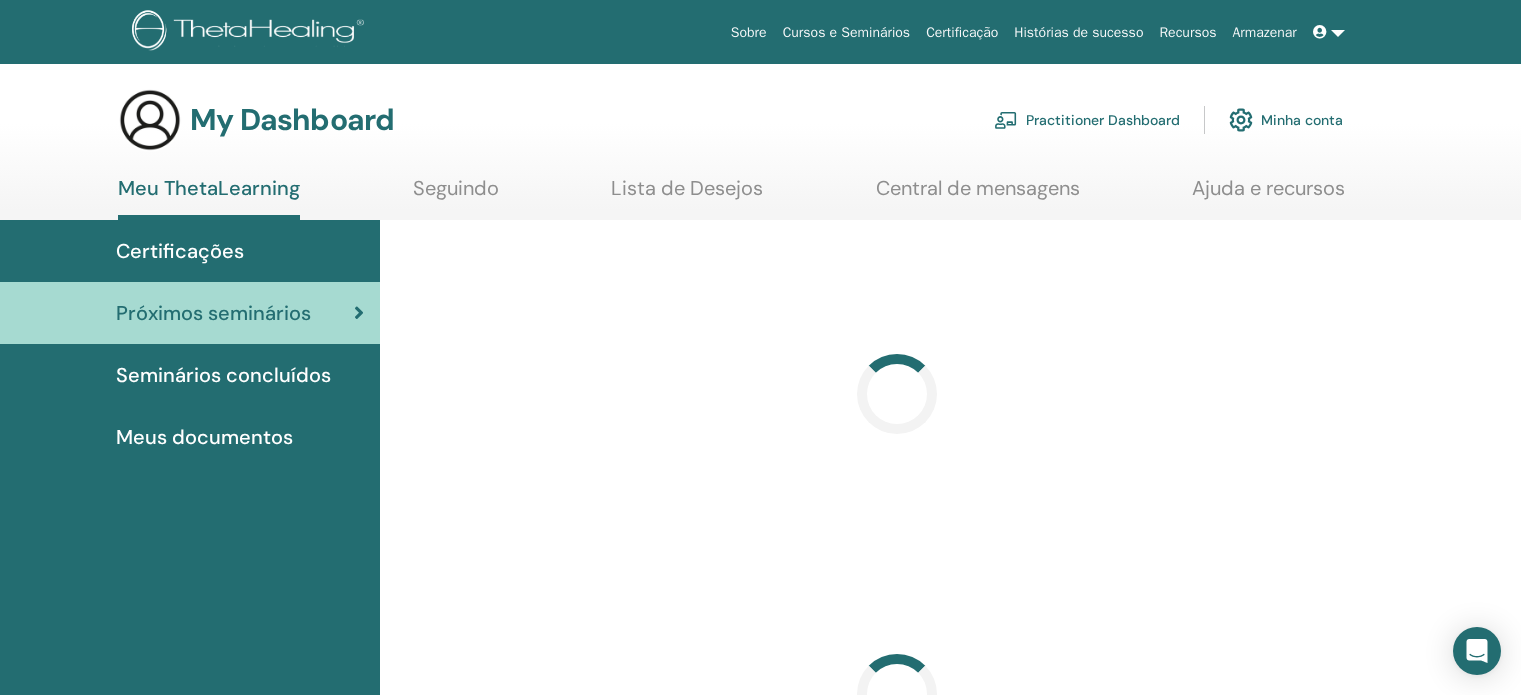 scroll, scrollTop: 0, scrollLeft: 0, axis: both 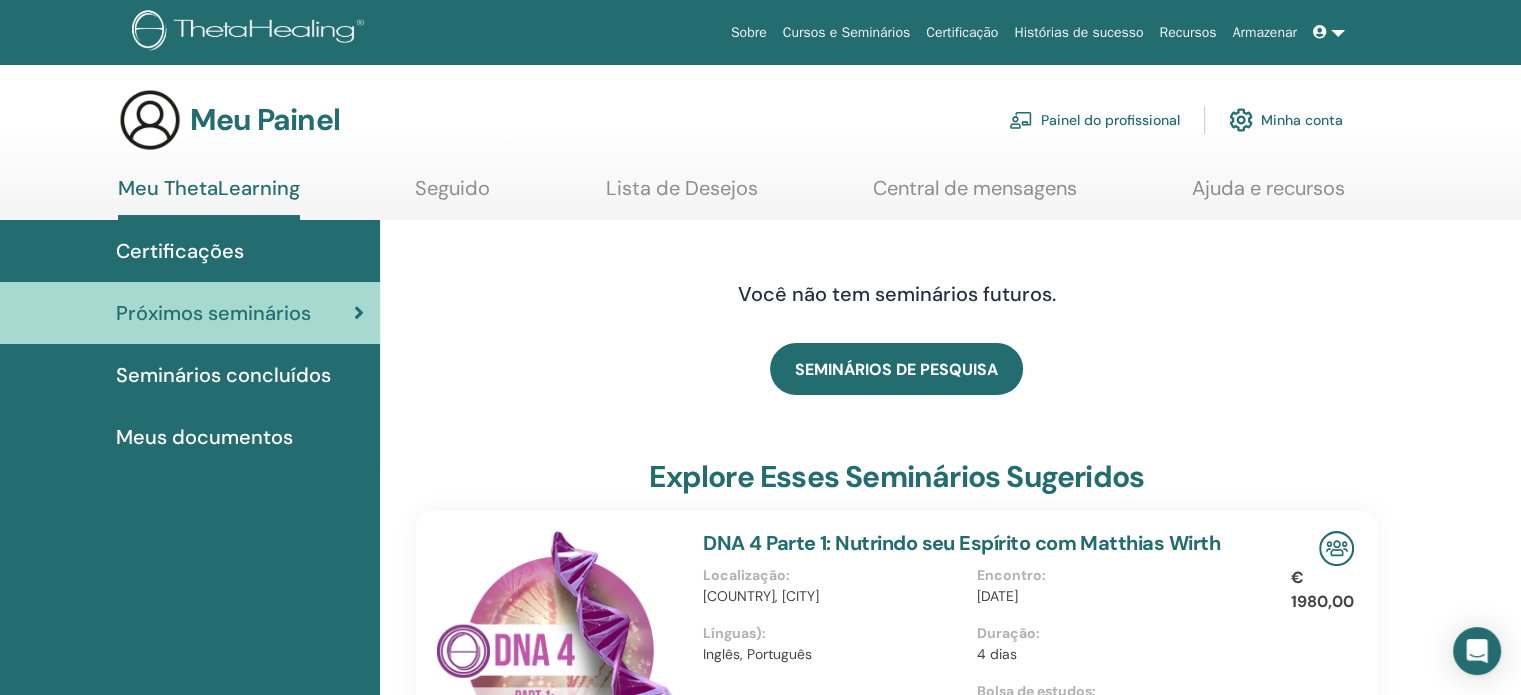 click on "Painel do profissional" at bounding box center (1110, 121) 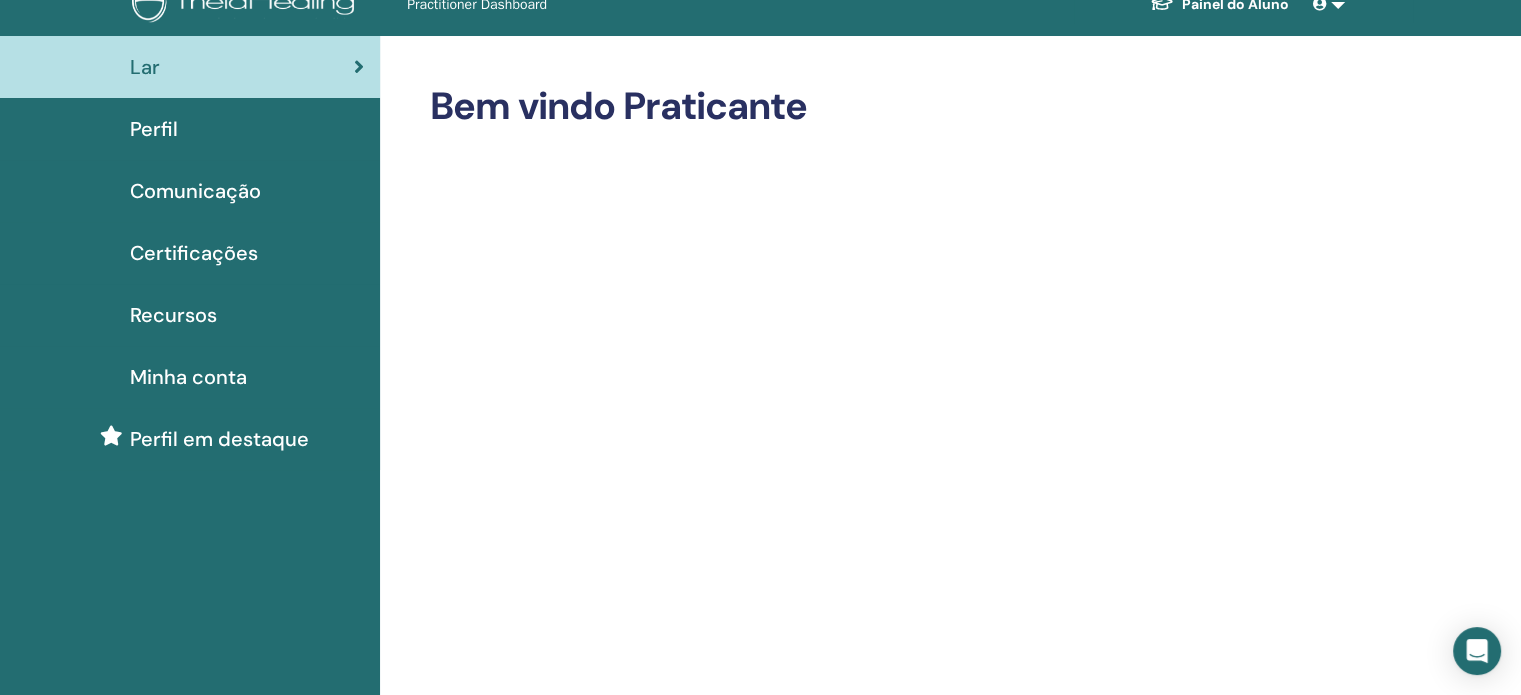 scroll, scrollTop: 0, scrollLeft: 0, axis: both 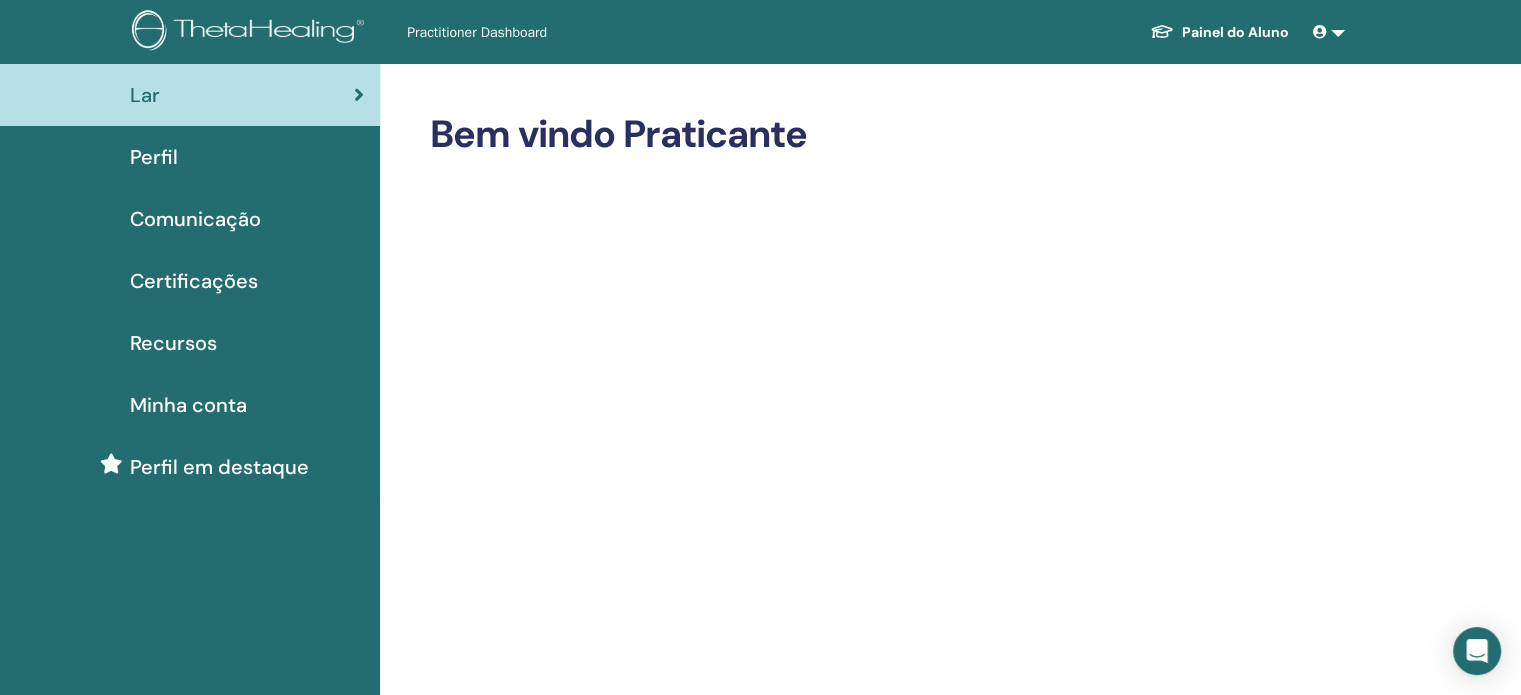 click on "Certificações" at bounding box center (194, 281) 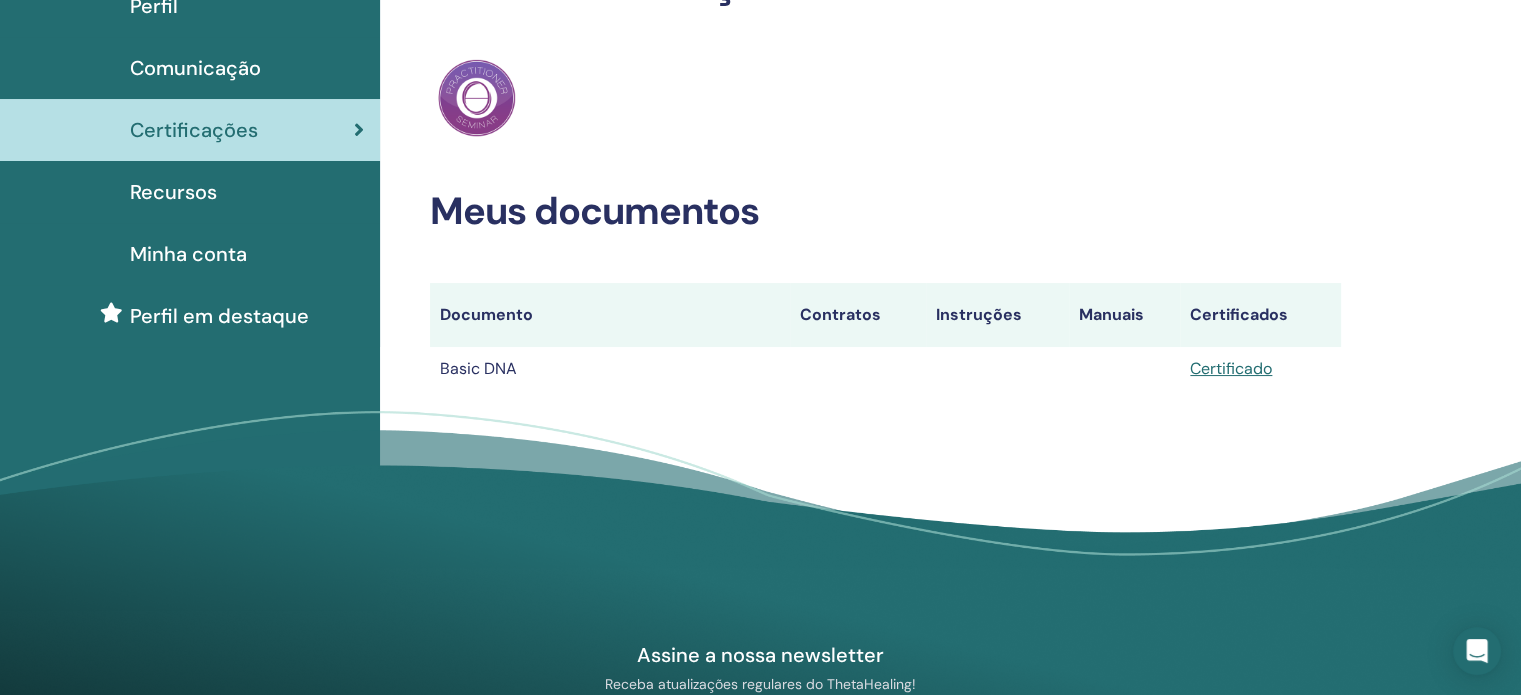 scroll, scrollTop: 200, scrollLeft: 0, axis: vertical 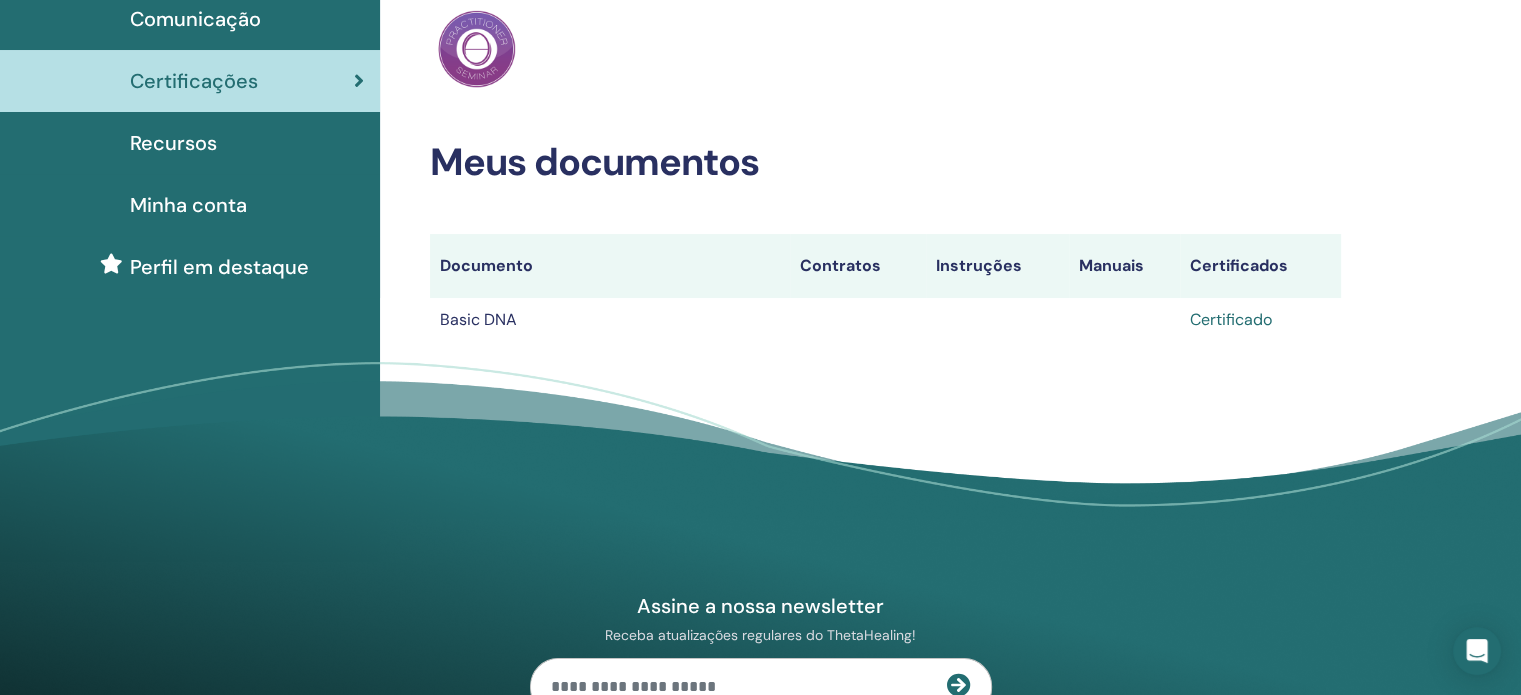 click on "Certificado" at bounding box center (1231, 319) 